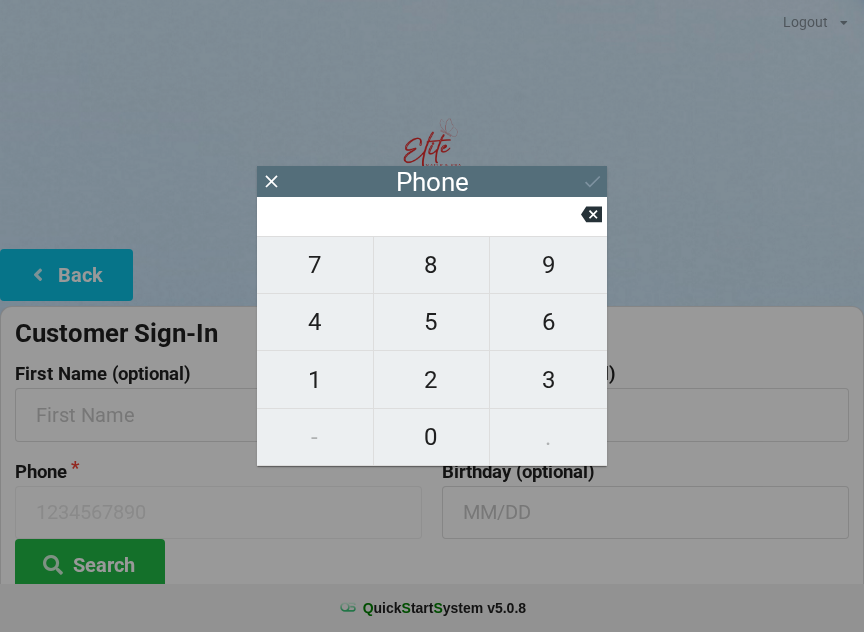 scroll, scrollTop: 17, scrollLeft: 24, axis: both 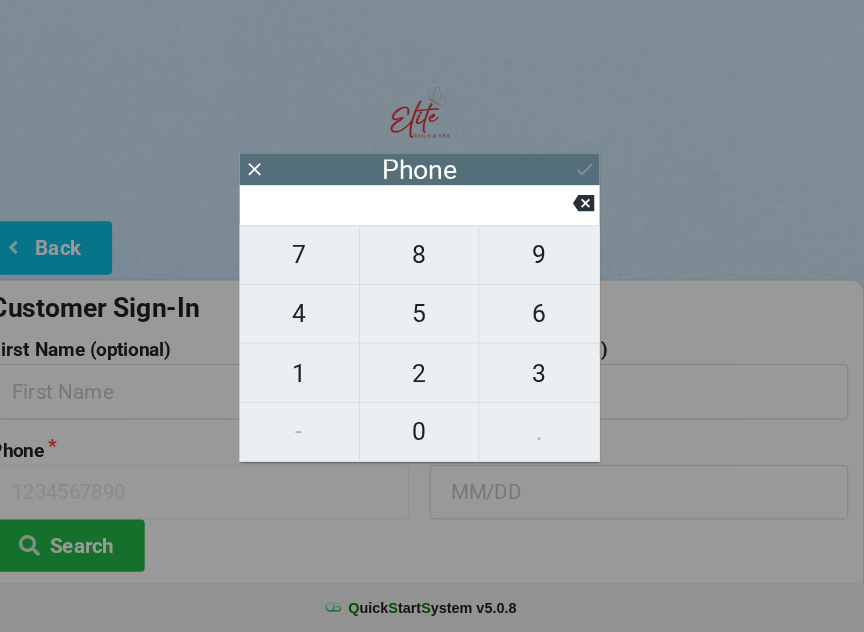 click on "4" at bounding box center (315, 322) 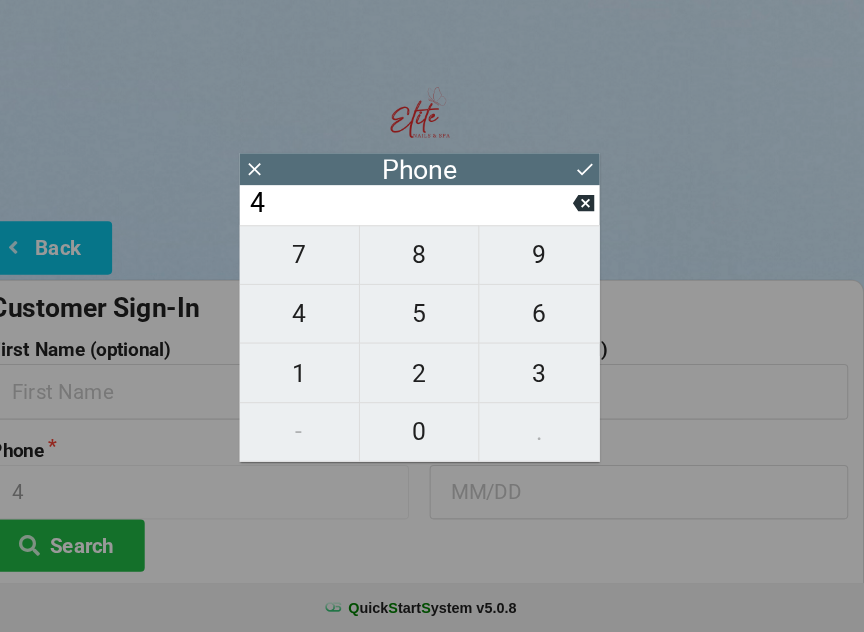 click on "0" at bounding box center (432, 437) 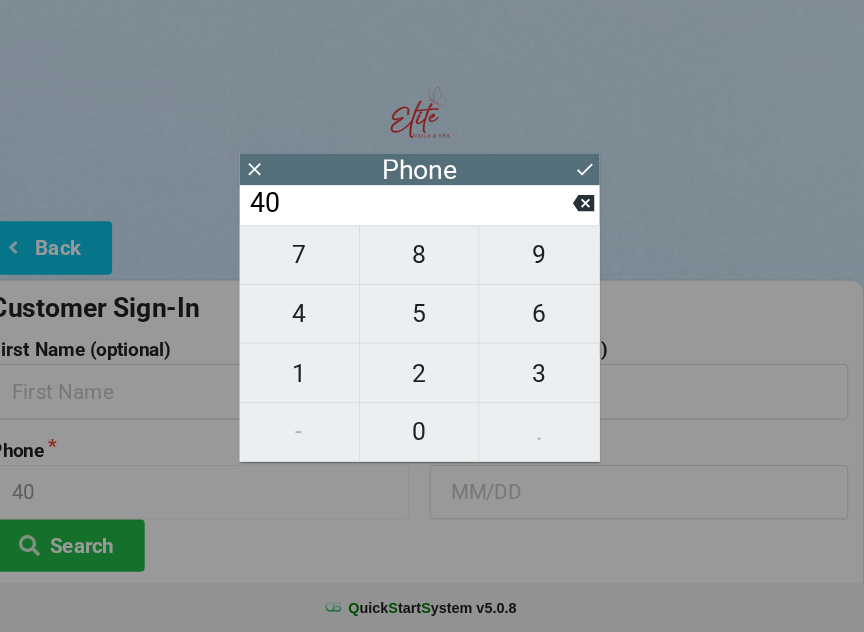 click on "7" at bounding box center (315, 265) 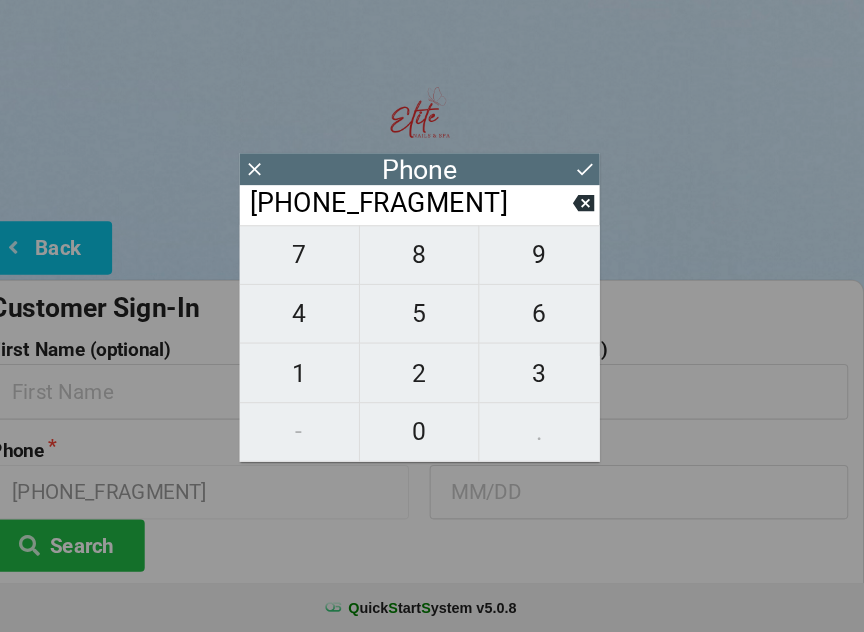 click on "4" at bounding box center (315, 322) 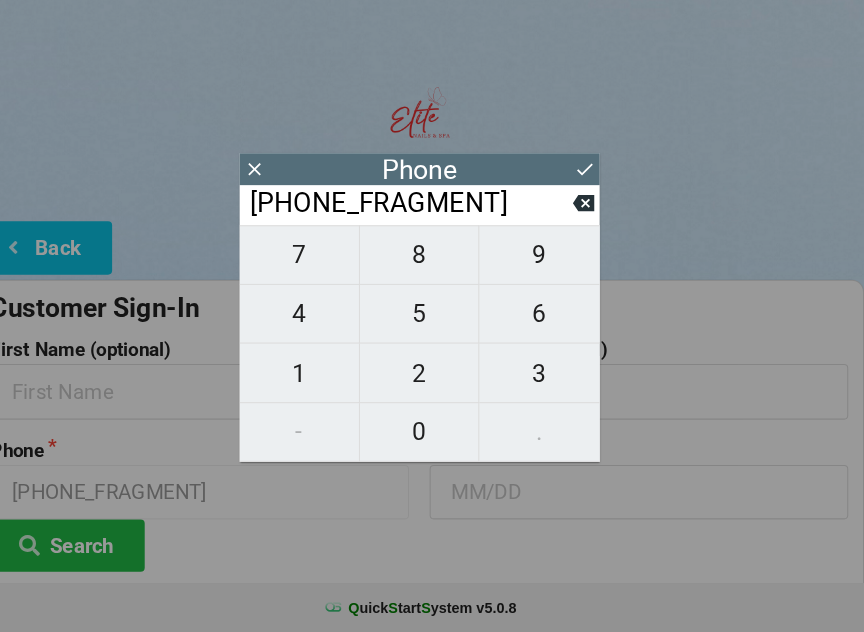 type on "[NUMBER]" 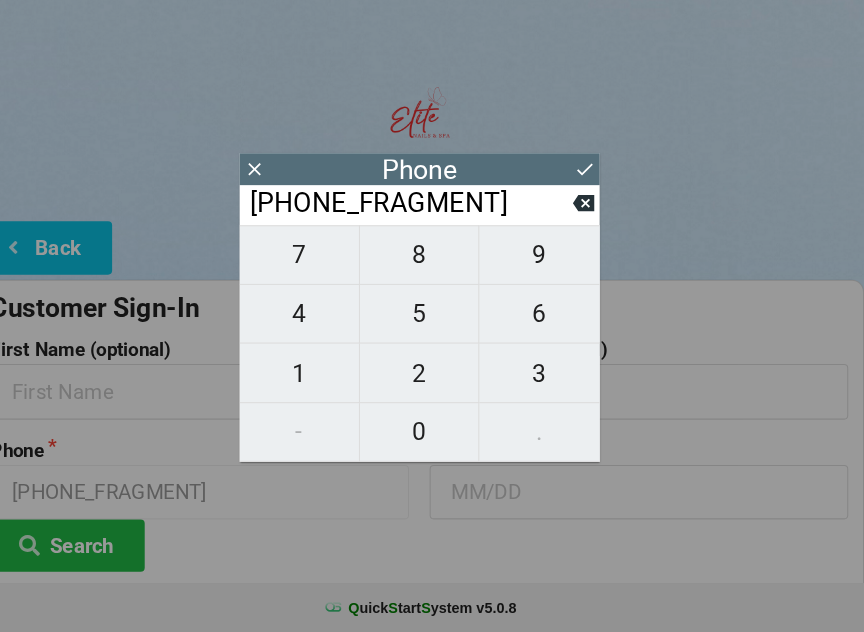 type on "[NUMBER]" 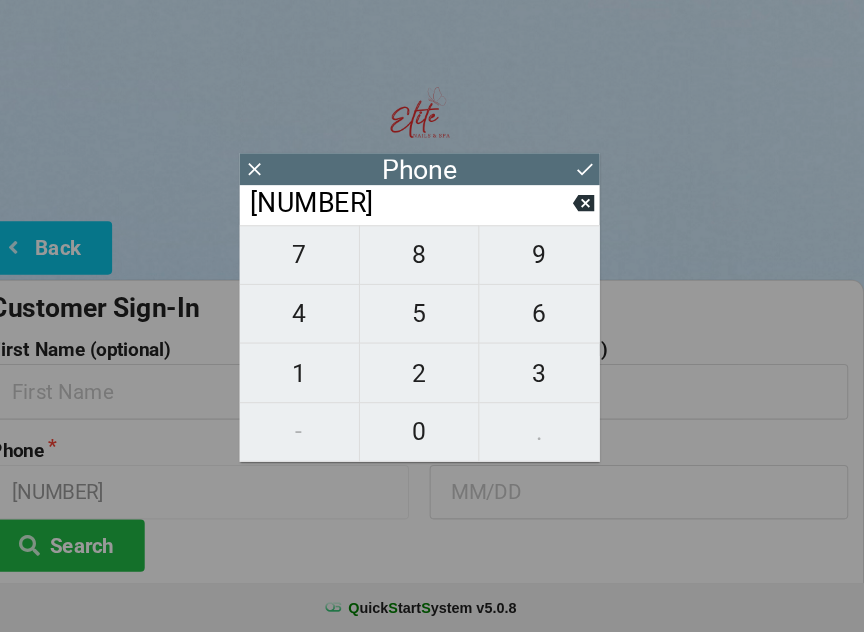 click on "7" at bounding box center (315, 265) 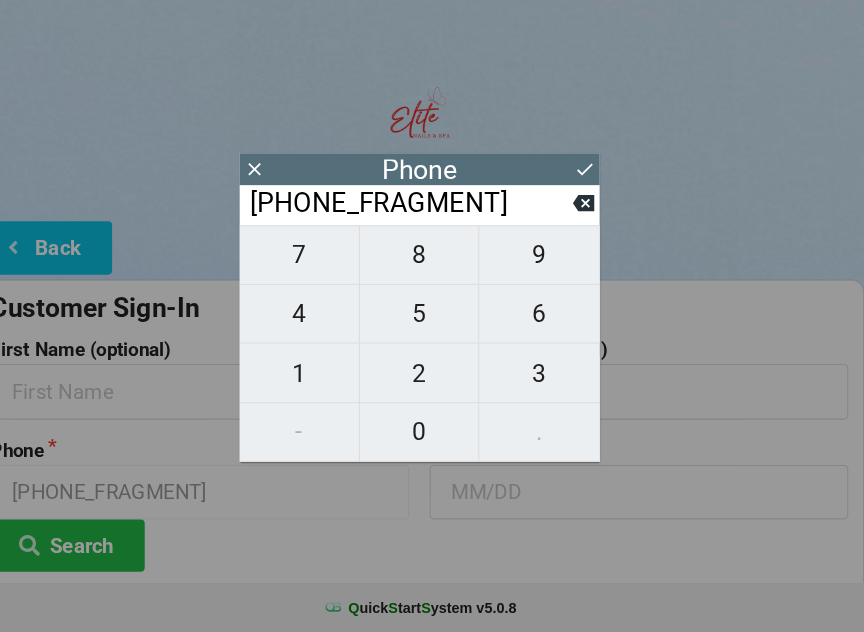 click on "4" at bounding box center (315, 322) 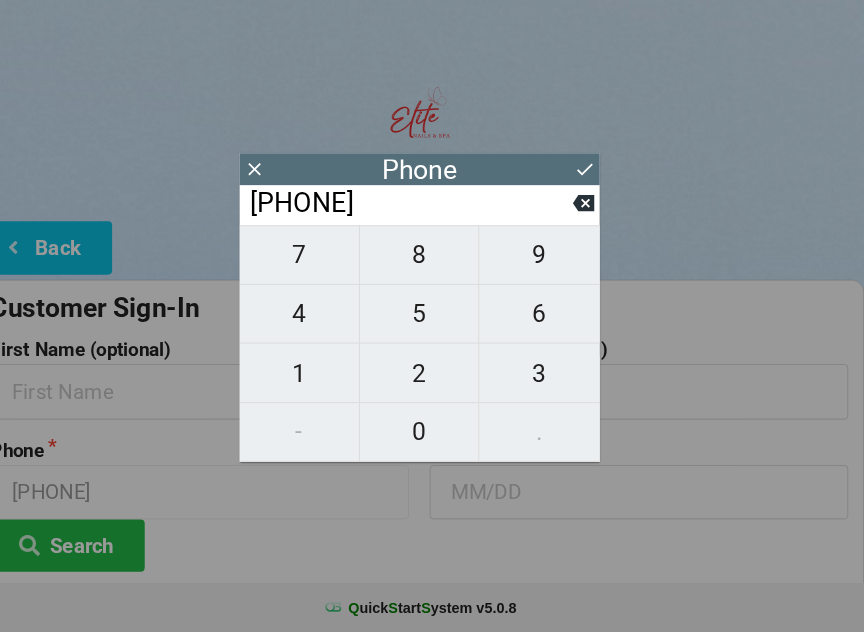 click on "8" at bounding box center [432, 265] 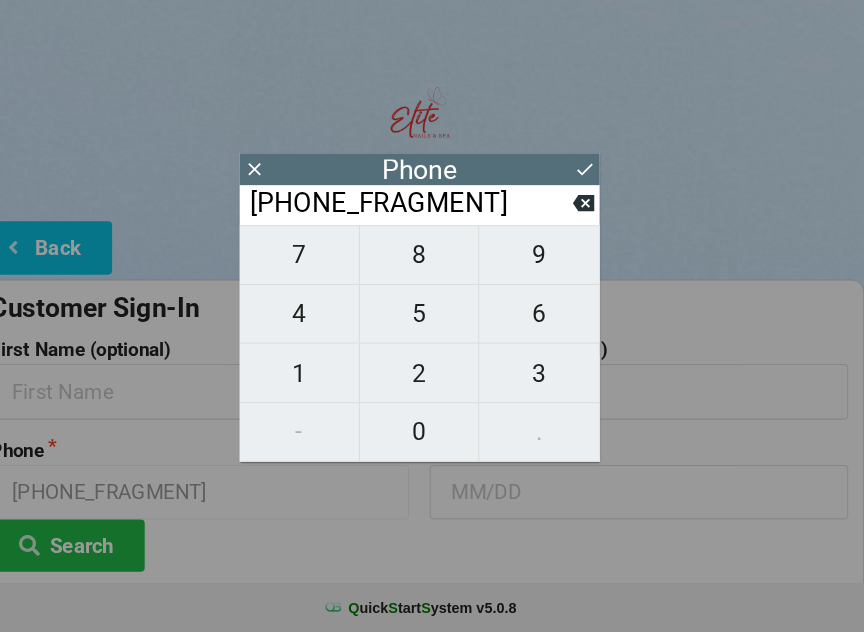 click on "4" at bounding box center (315, 322) 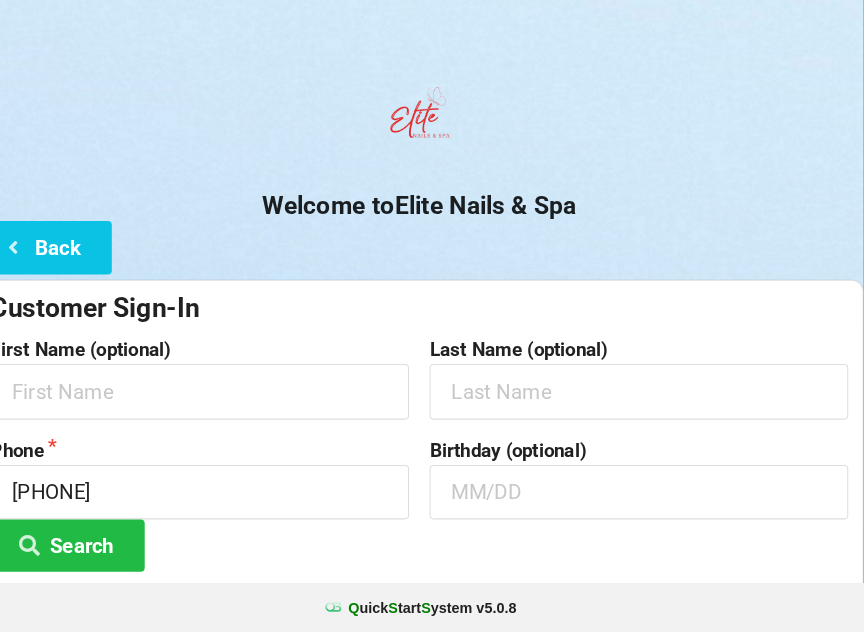 click on "Last Name (optional)" at bounding box center [645, 357] 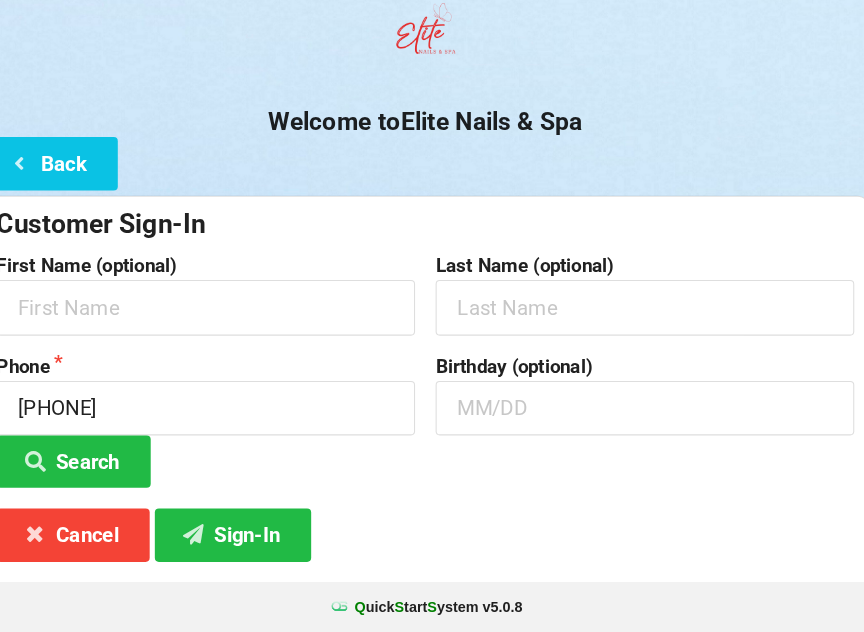 scroll, scrollTop: 99, scrollLeft: 0, axis: vertical 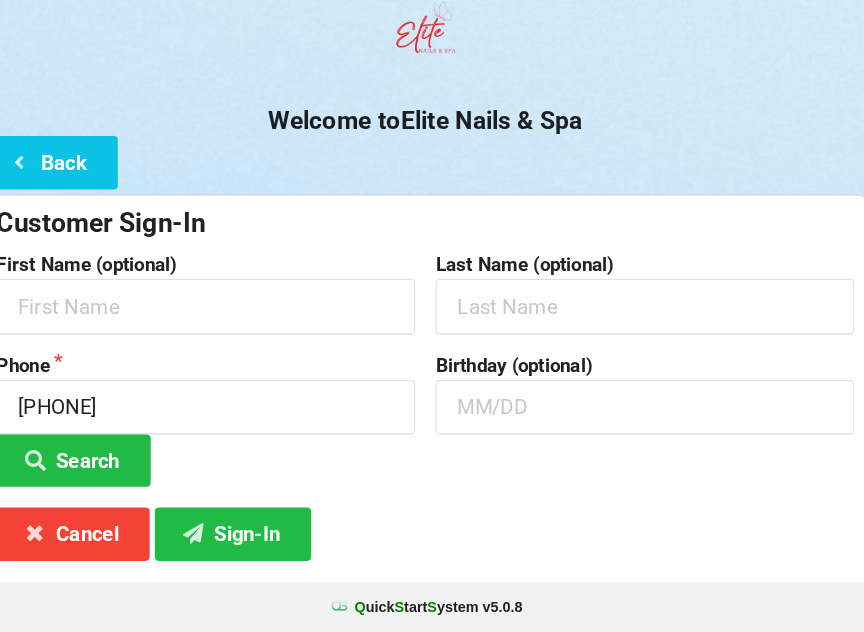click on "Sign-In" at bounding box center [245, 536] 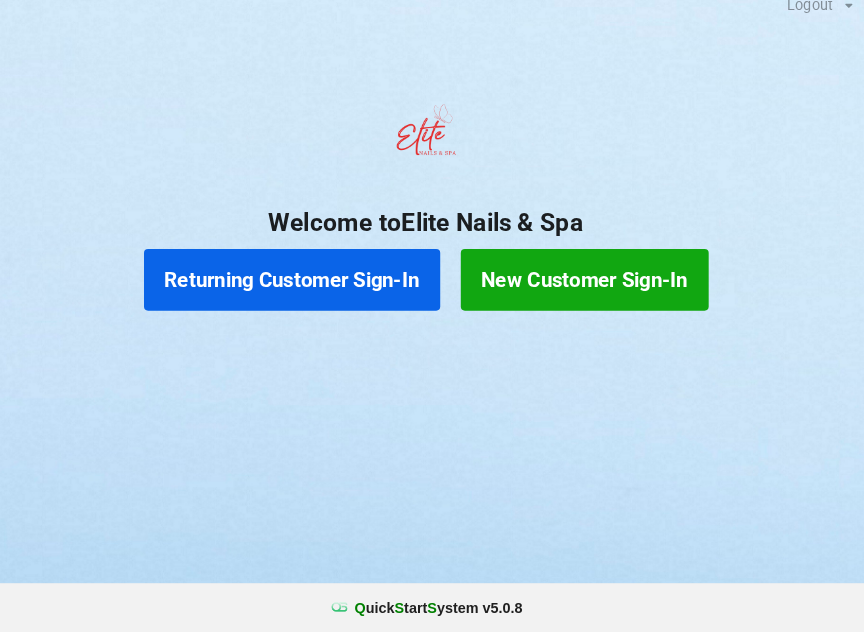 click on "Returning Customer Sign-In" at bounding box center (302, 289) 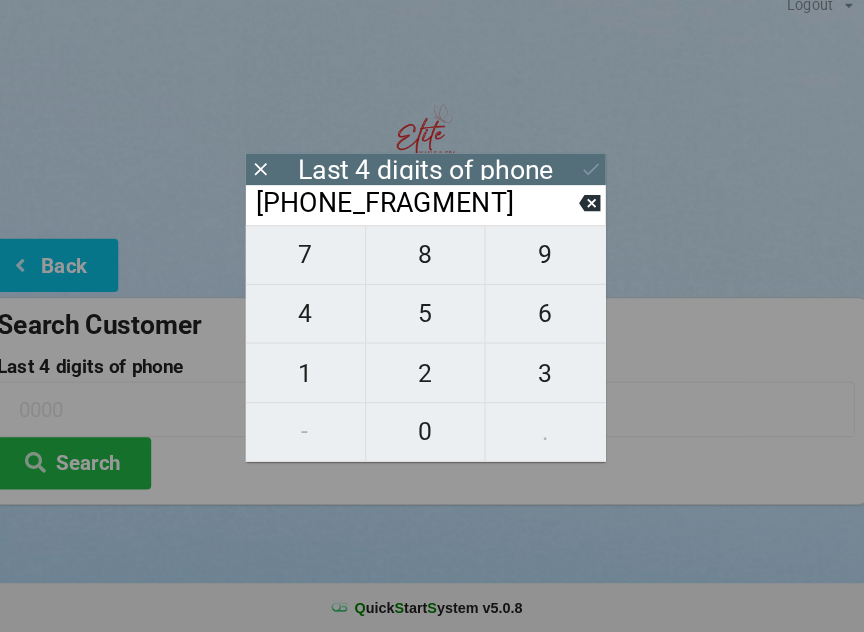 click on "4" at bounding box center (315, 322) 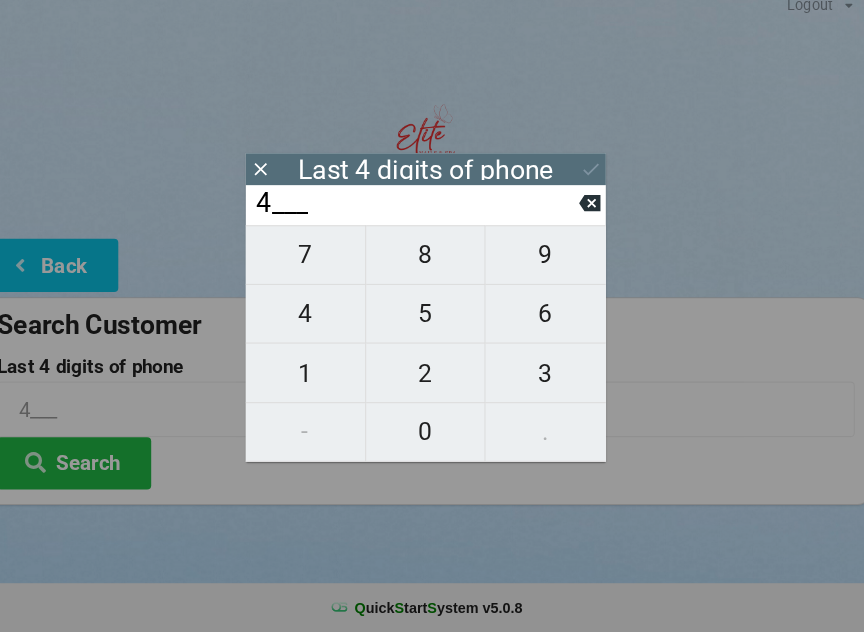 click on "0" at bounding box center (432, 437) 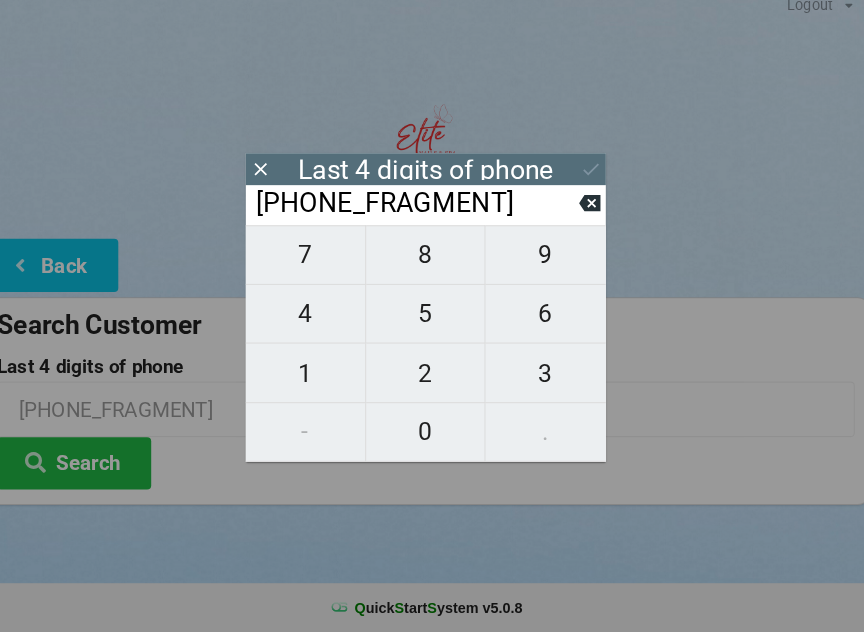 click on "7" at bounding box center [315, 265] 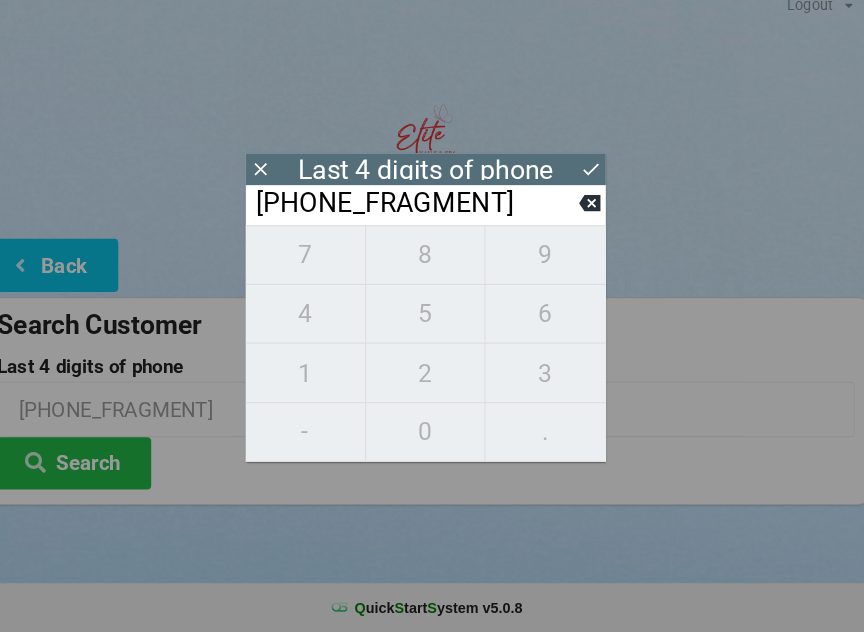 click 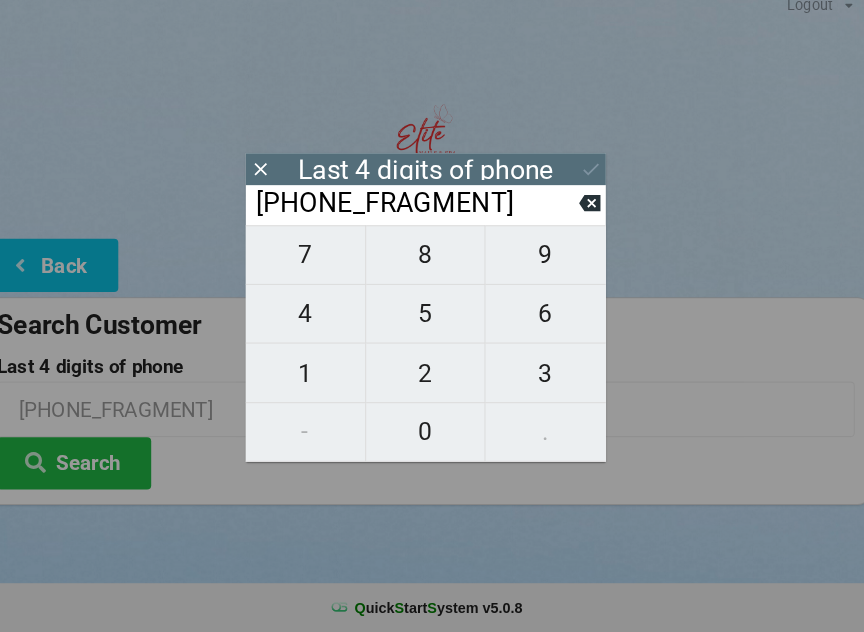 click 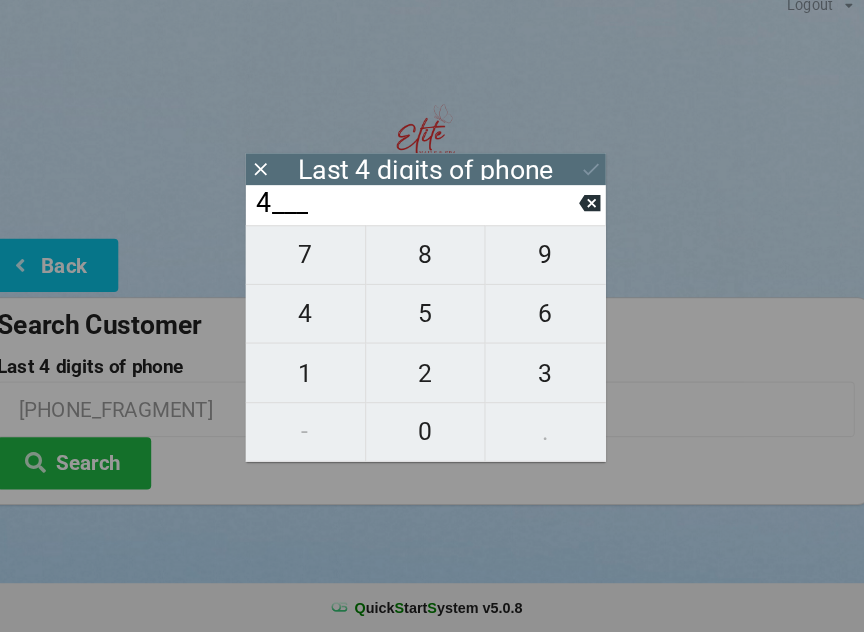 click 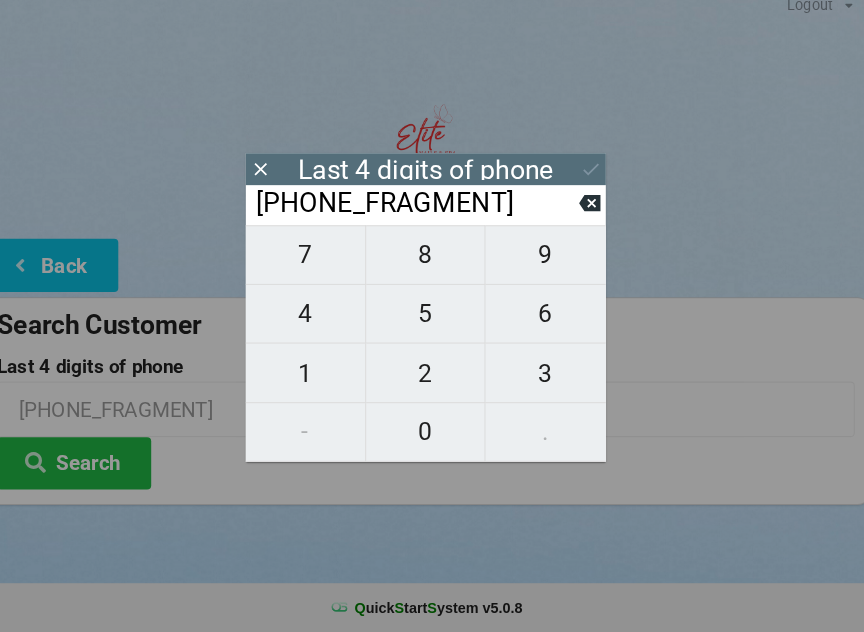 click on "4" at bounding box center [315, 322] 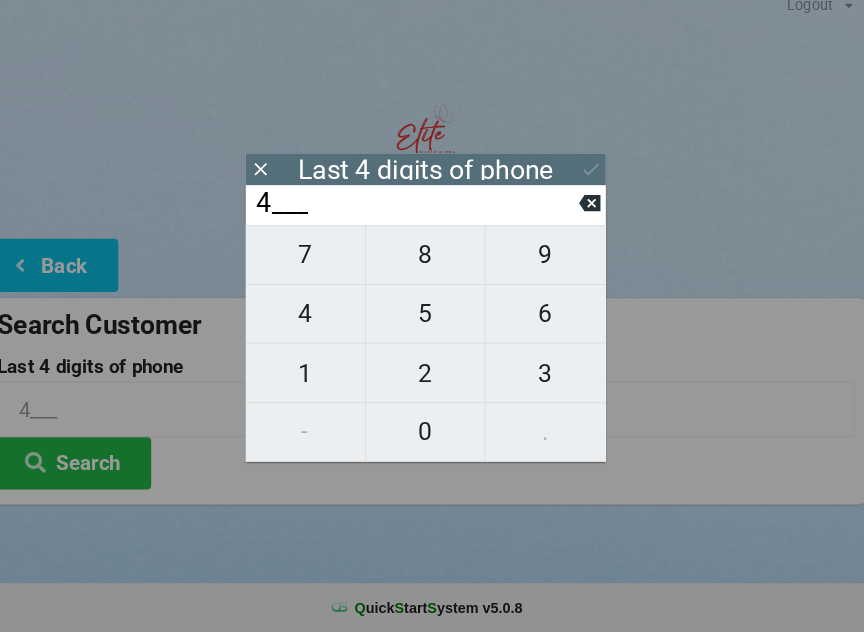 click on "3" at bounding box center (548, 380) 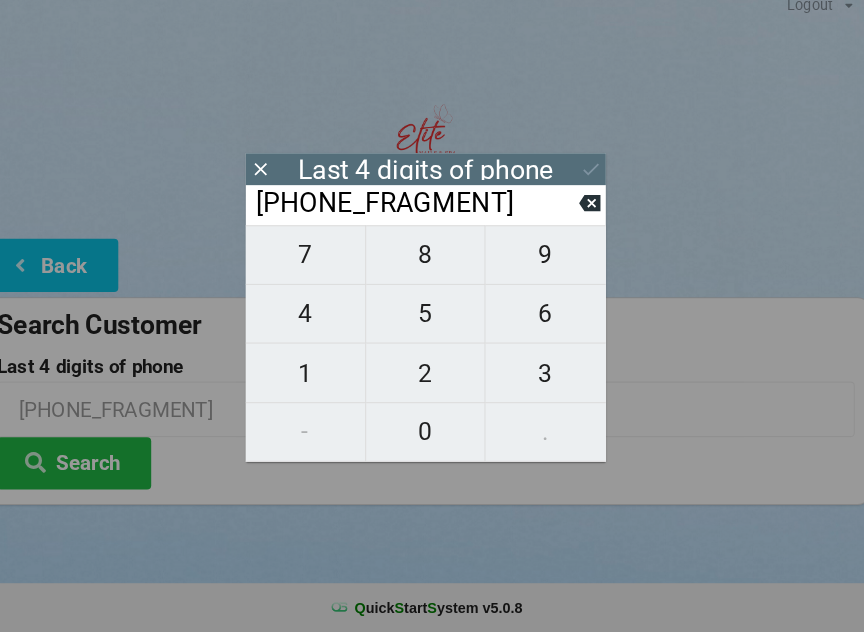 click on "8" at bounding box center [432, 265] 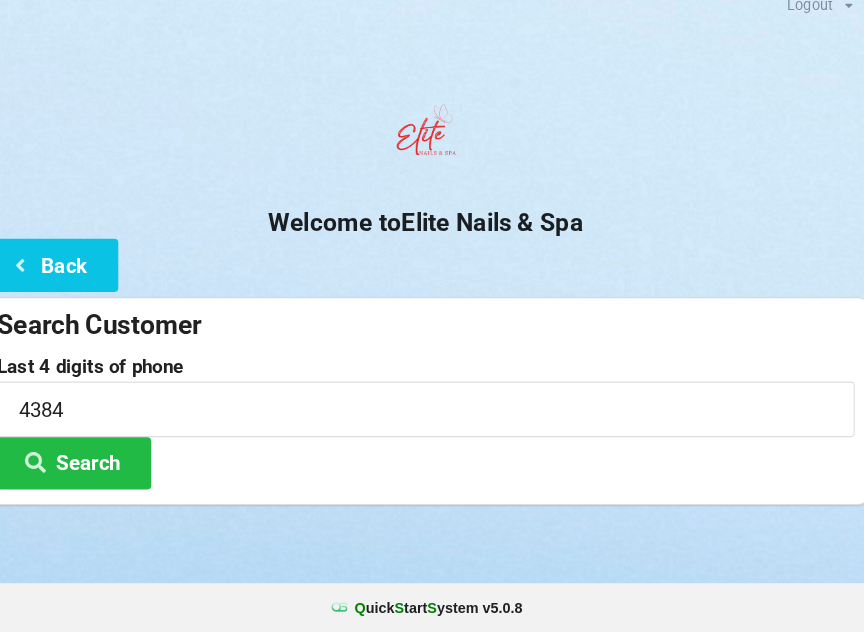 click on "Welcome to  Elite Nails & Spa Back Search Customer Last 4 digits of phone [PHONE] Search" at bounding box center (432, 308) 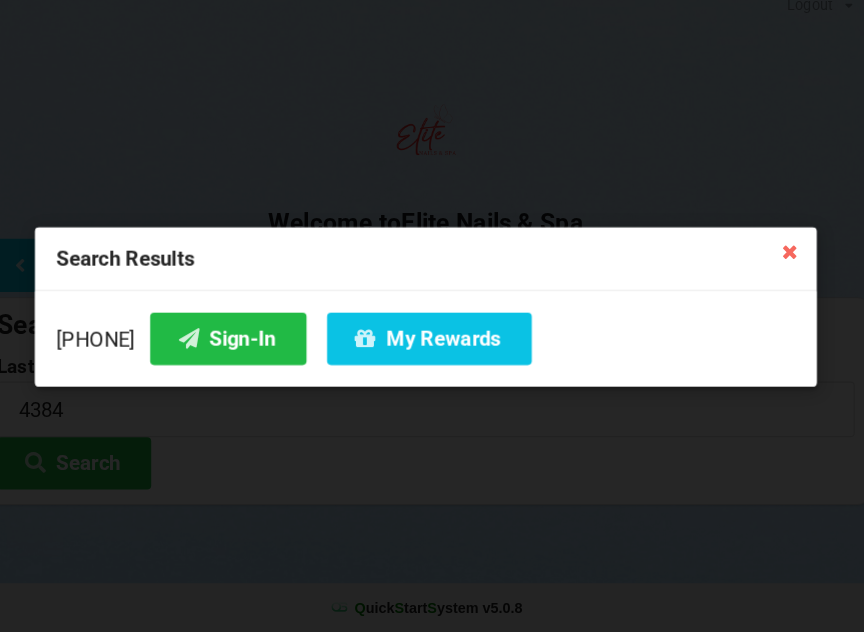 click on "Sign-In" at bounding box center [240, 346] 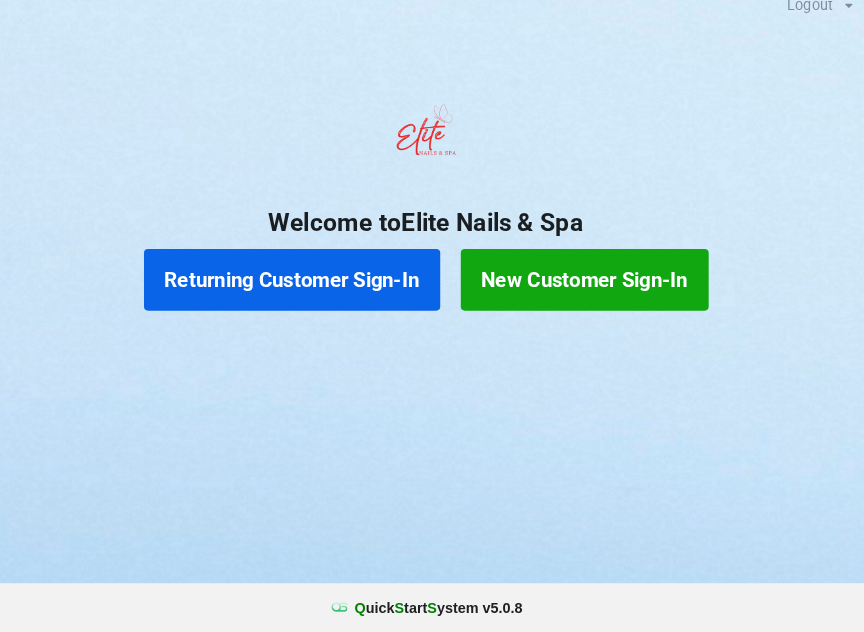 click on "Returning Customer Sign-In" at bounding box center (302, 289) 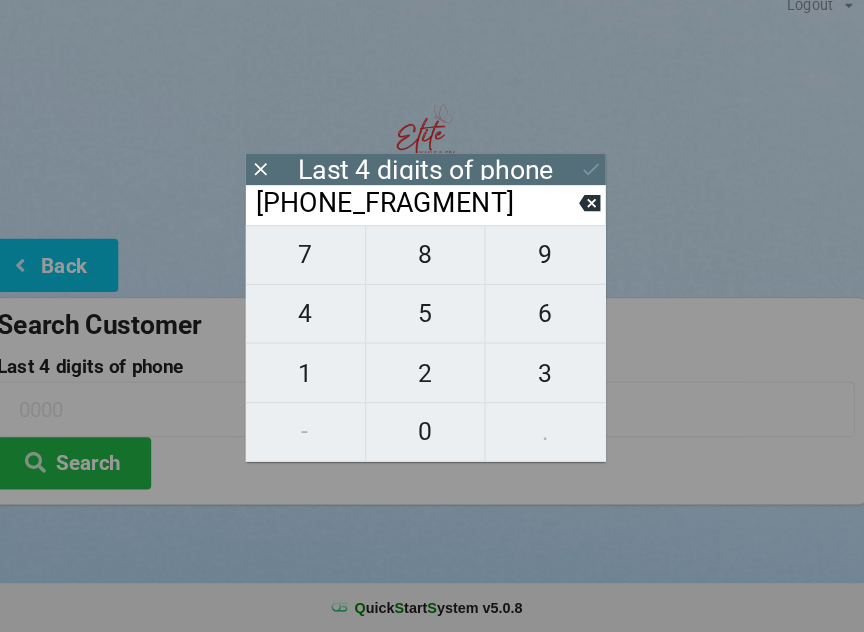 click on "9" at bounding box center [548, 265] 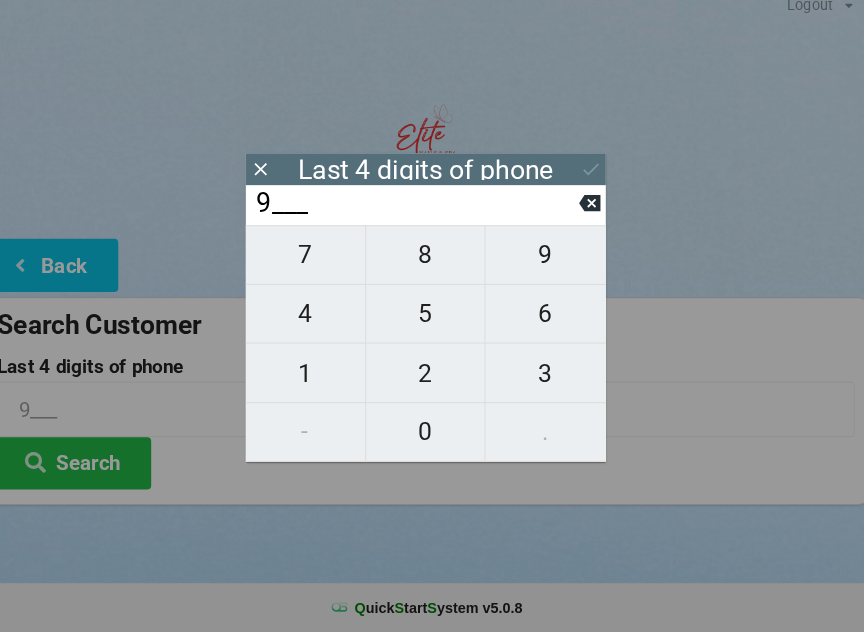 click on "0" at bounding box center (432, 437) 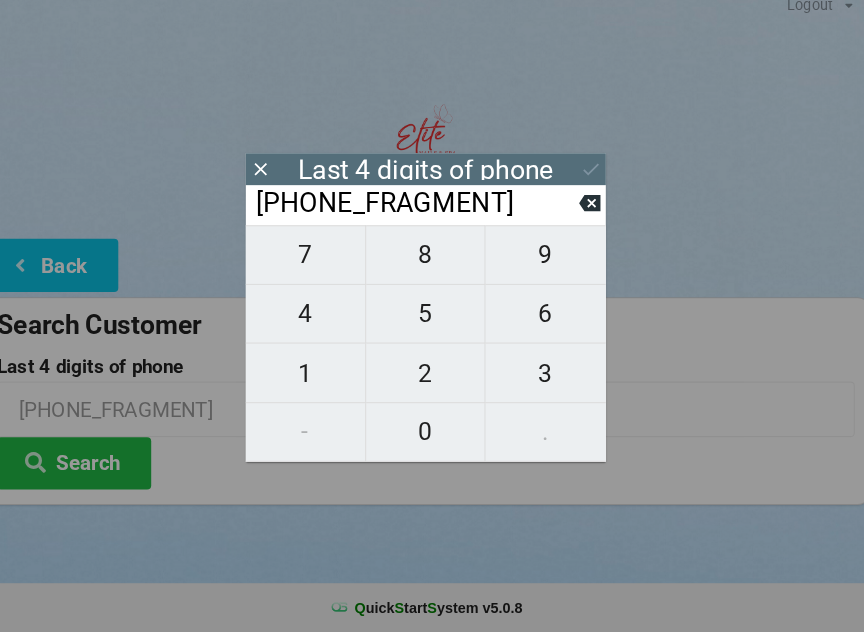 click on "9" at bounding box center (548, 265) 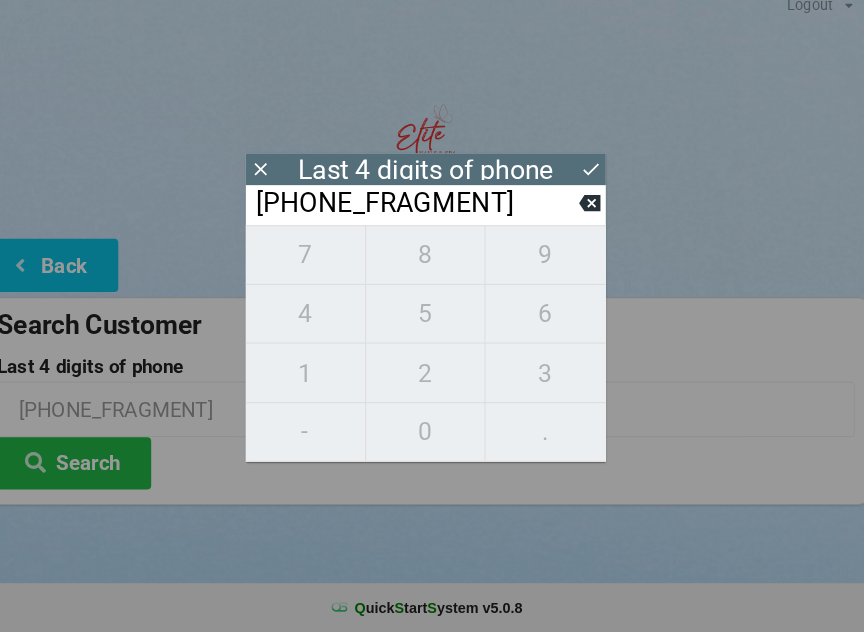 click 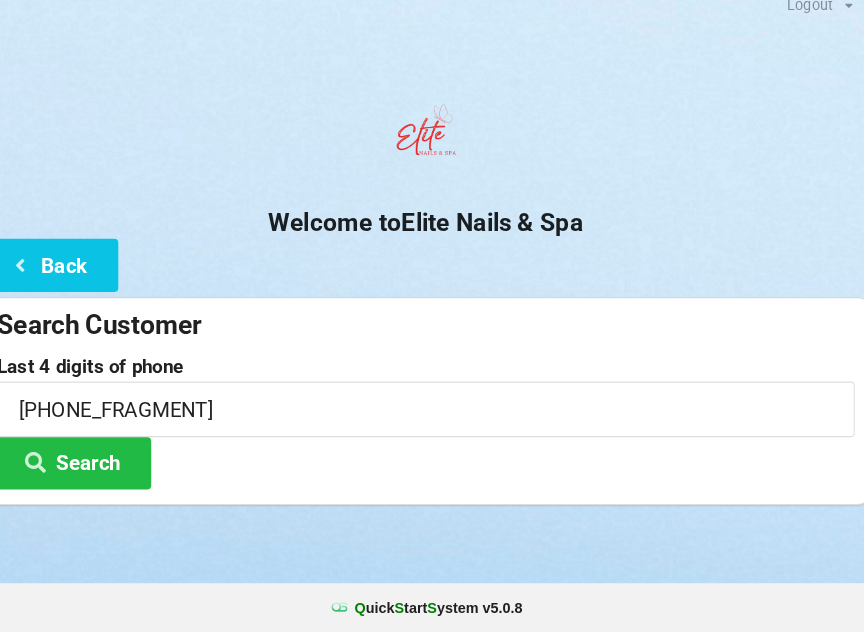 click on "Search" at bounding box center (90, 467) 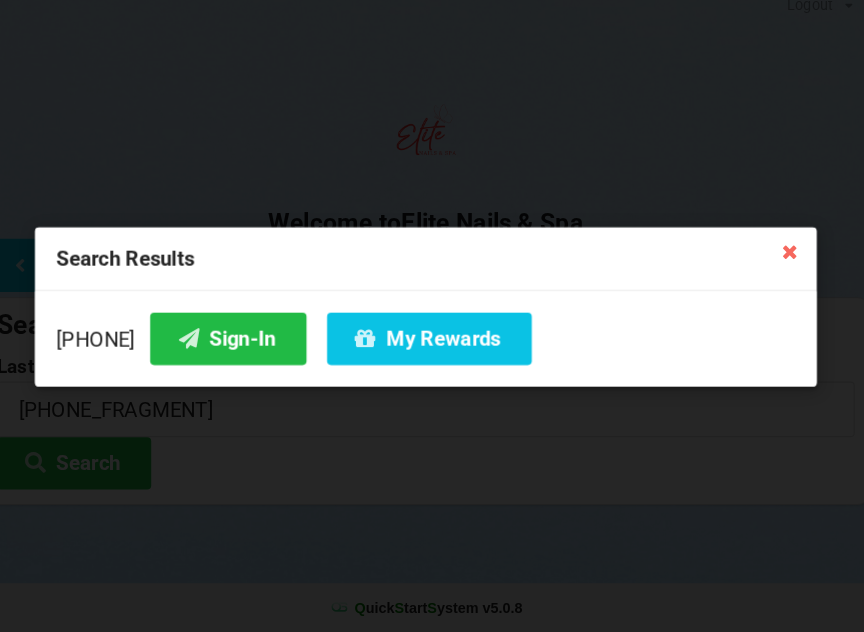 click on "Sign-In" at bounding box center [240, 346] 